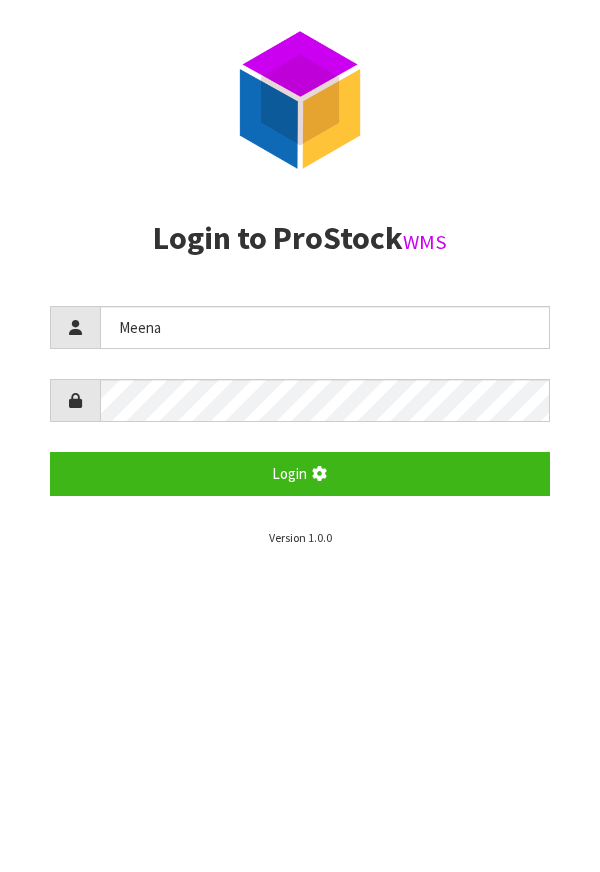 scroll, scrollTop: 0, scrollLeft: 0, axis: both 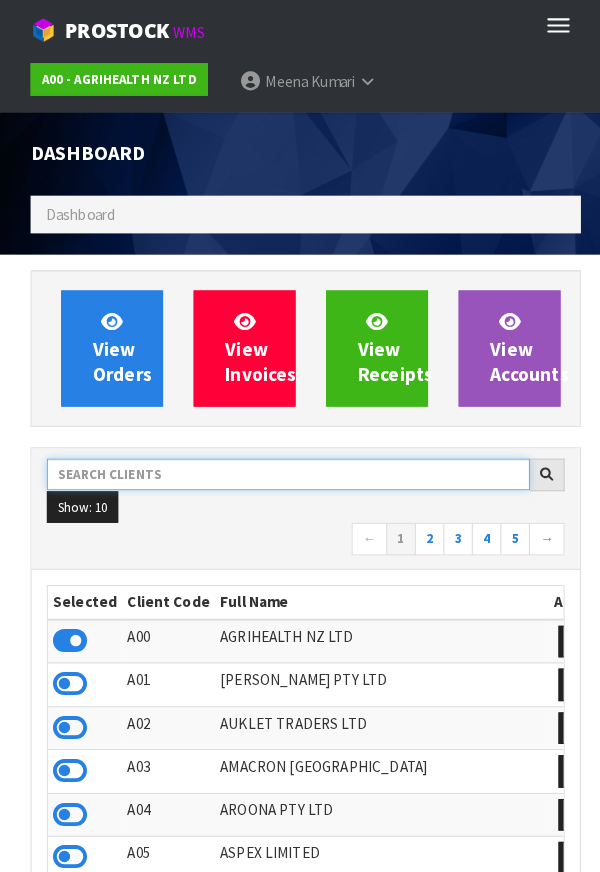click at bounding box center (283, 465) 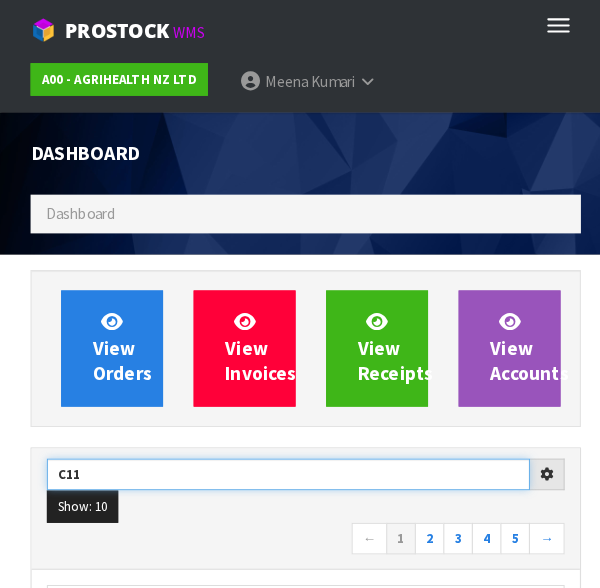 type on "C11" 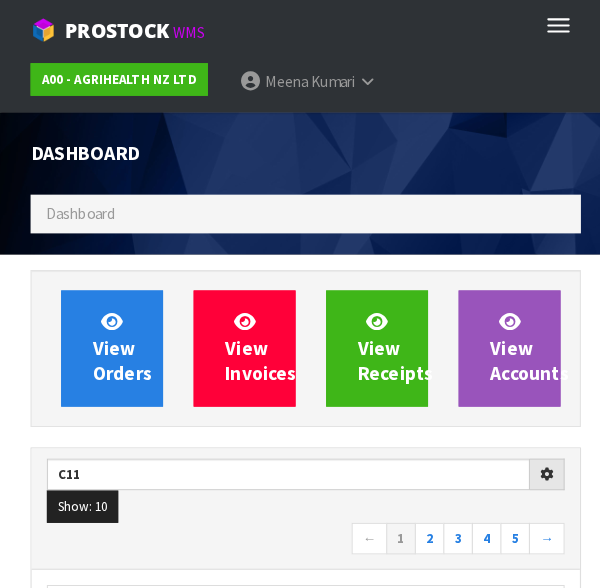 click on "←
1 2 3 4 5
→" at bounding box center [300, 530] 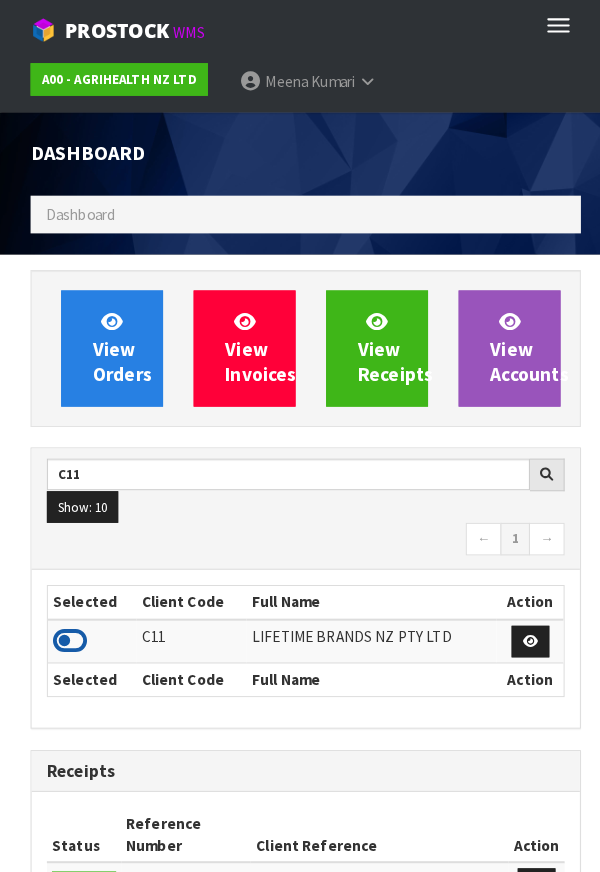 click at bounding box center (69, 629) 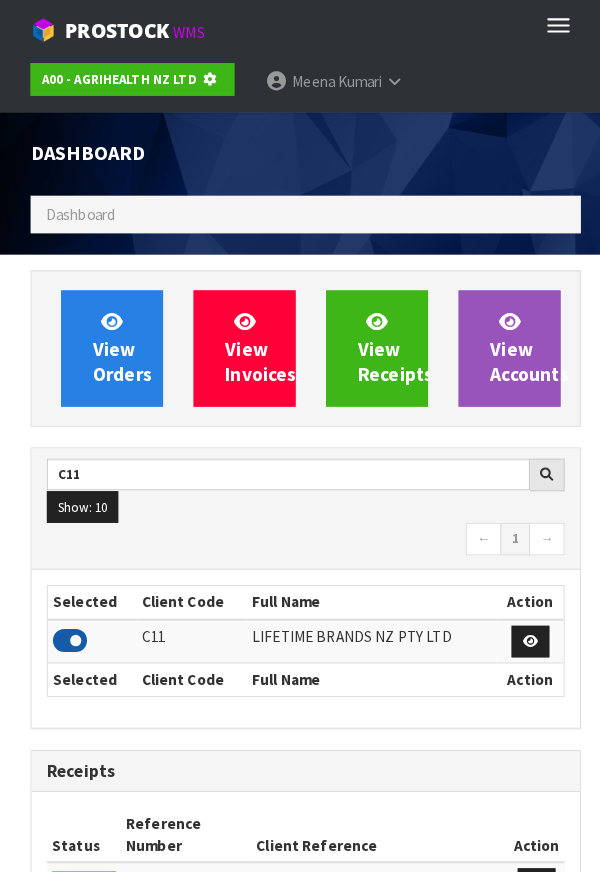 scroll, scrollTop: 1315, scrollLeft: 570, axis: both 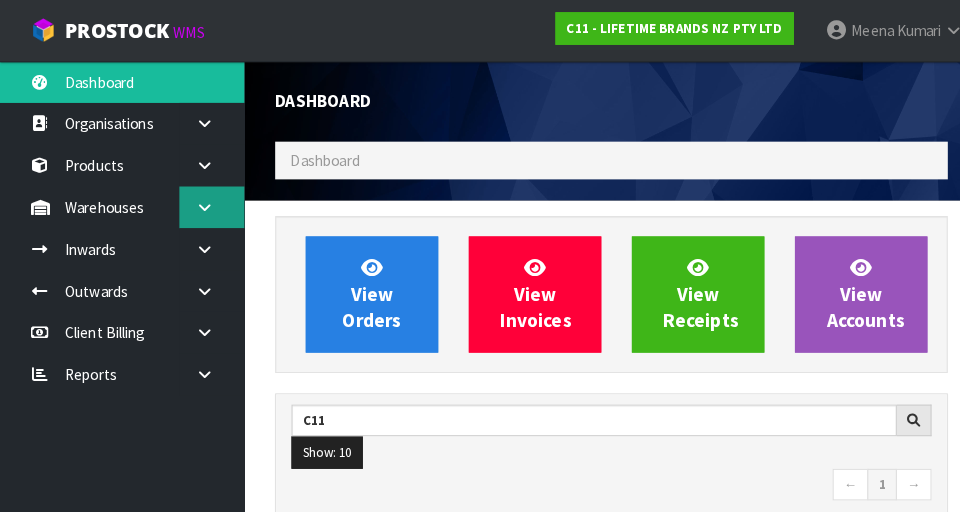 click at bounding box center (208, 203) 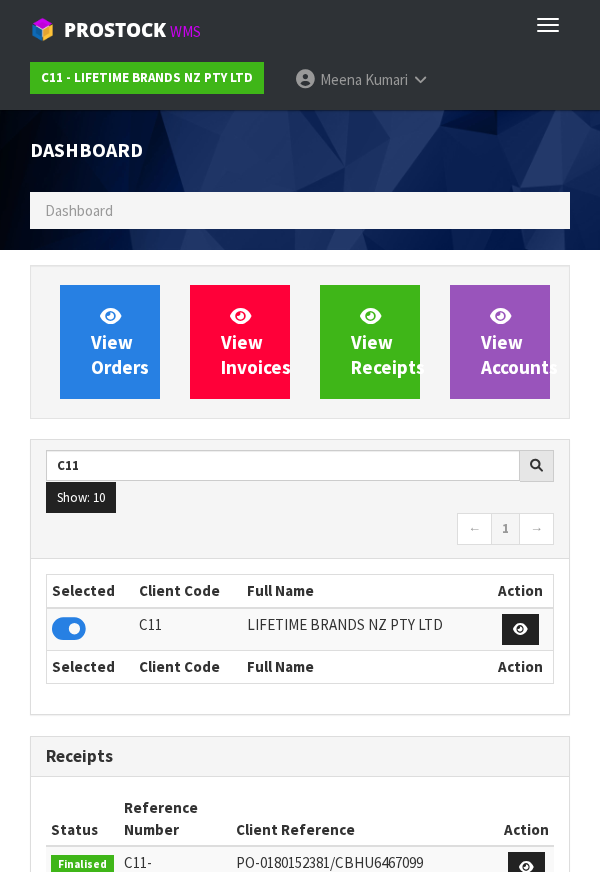 scroll, scrollTop: 1583, scrollLeft: 570, axis: both 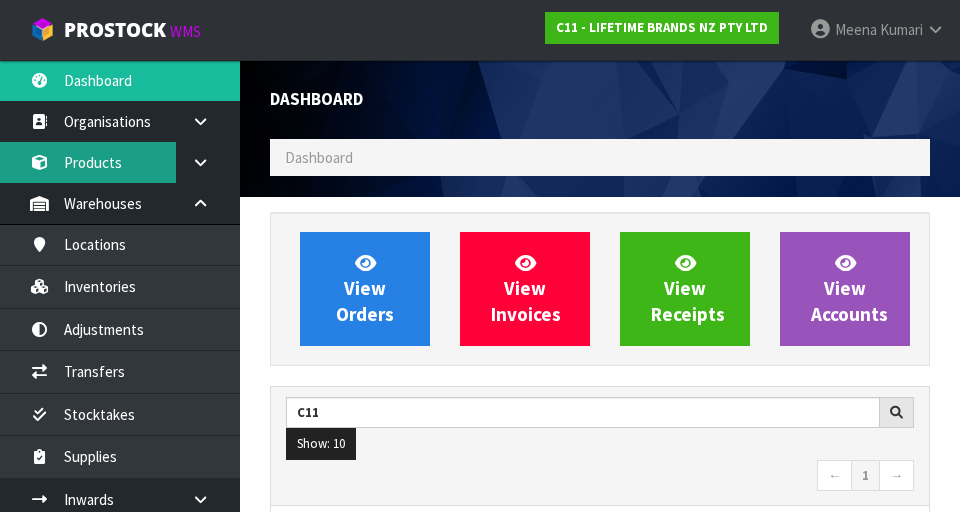 click on "Products" at bounding box center (120, 162) 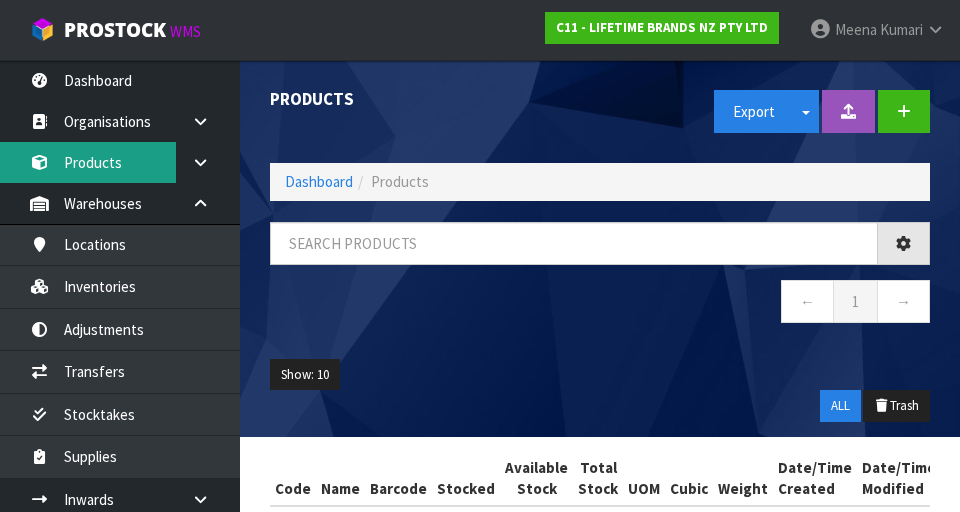 scroll, scrollTop: 84, scrollLeft: 0, axis: vertical 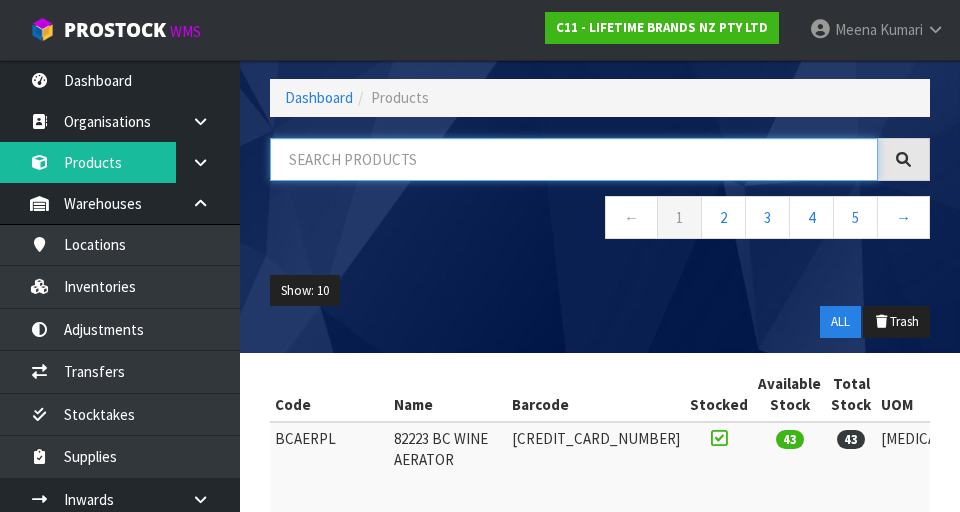 click at bounding box center [574, 159] 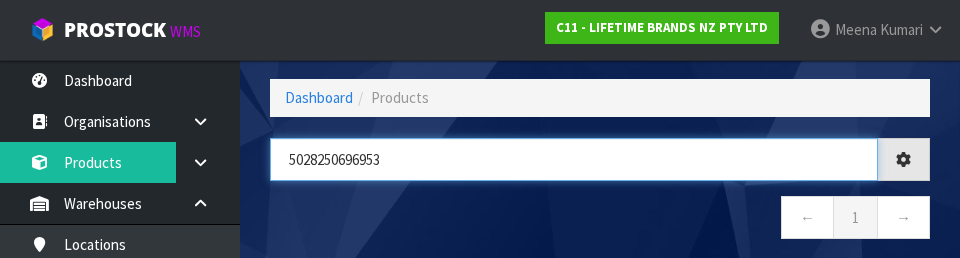 type on "5028250696953" 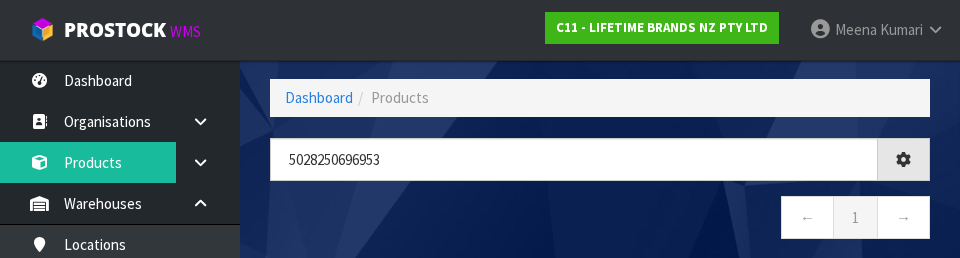 click on "←
1
→" at bounding box center (600, 220) 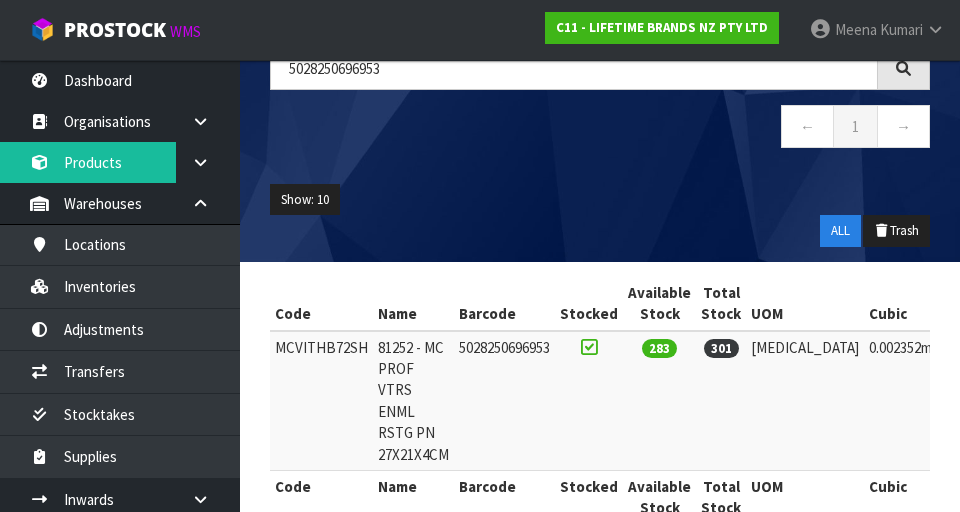 scroll, scrollTop: 202, scrollLeft: 0, axis: vertical 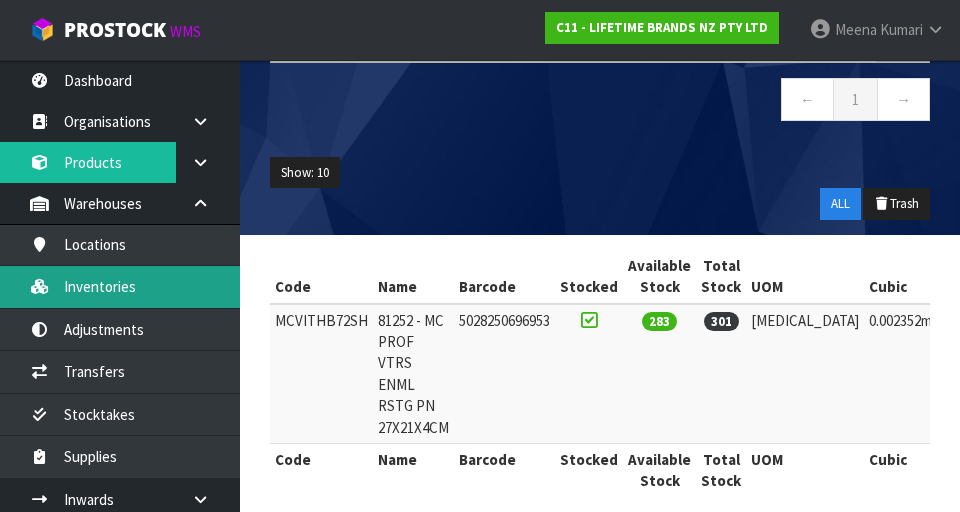 click on "Inventories" at bounding box center (120, 286) 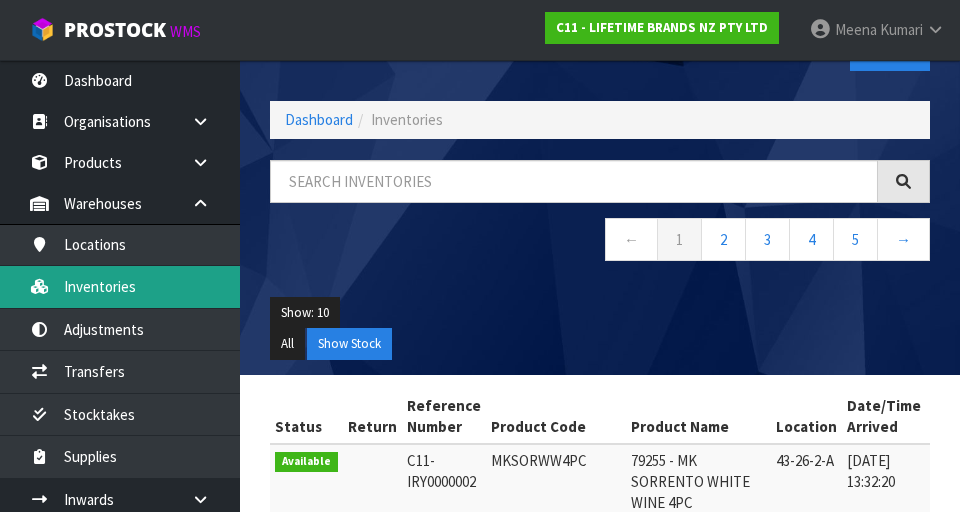 scroll, scrollTop: 0, scrollLeft: 0, axis: both 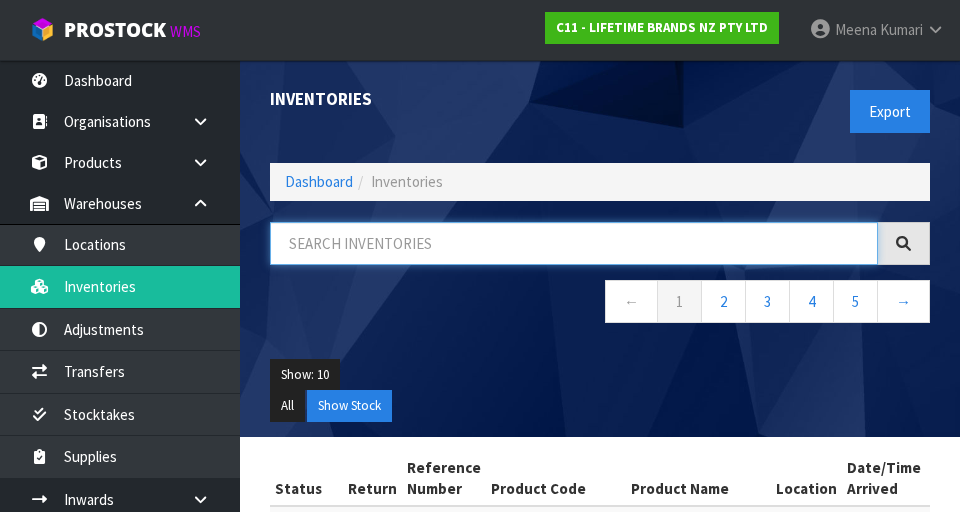 click at bounding box center (574, 243) 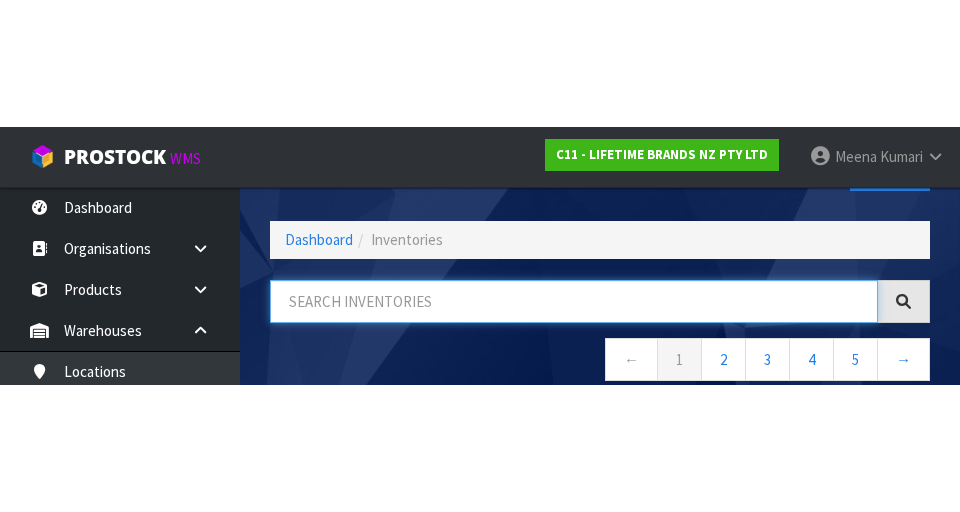 scroll, scrollTop: 114, scrollLeft: 0, axis: vertical 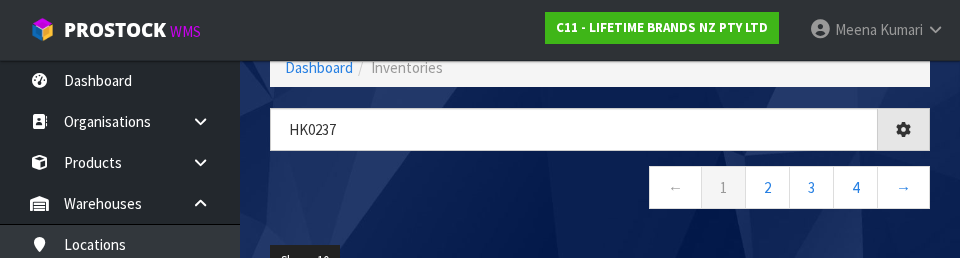 click on "←
1 2 3 4
→" at bounding box center [600, 190] 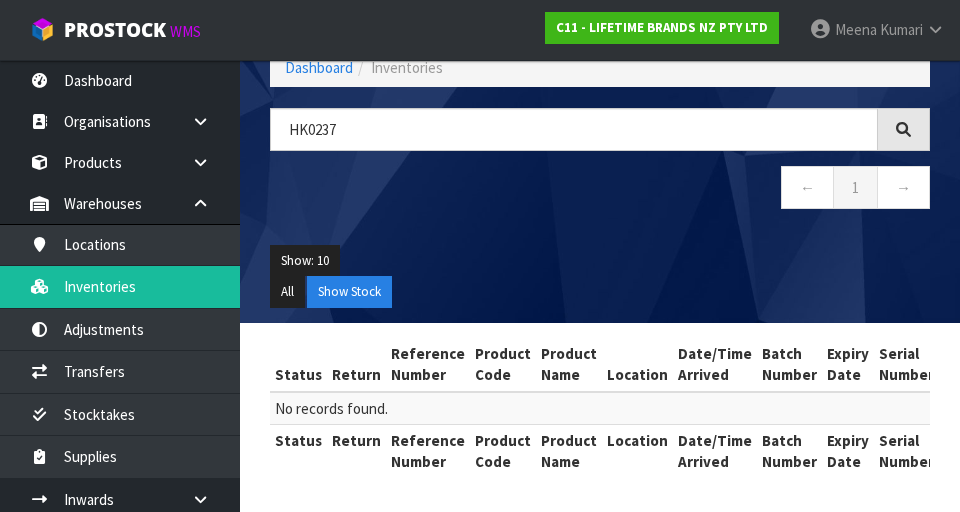 scroll, scrollTop: 116, scrollLeft: 0, axis: vertical 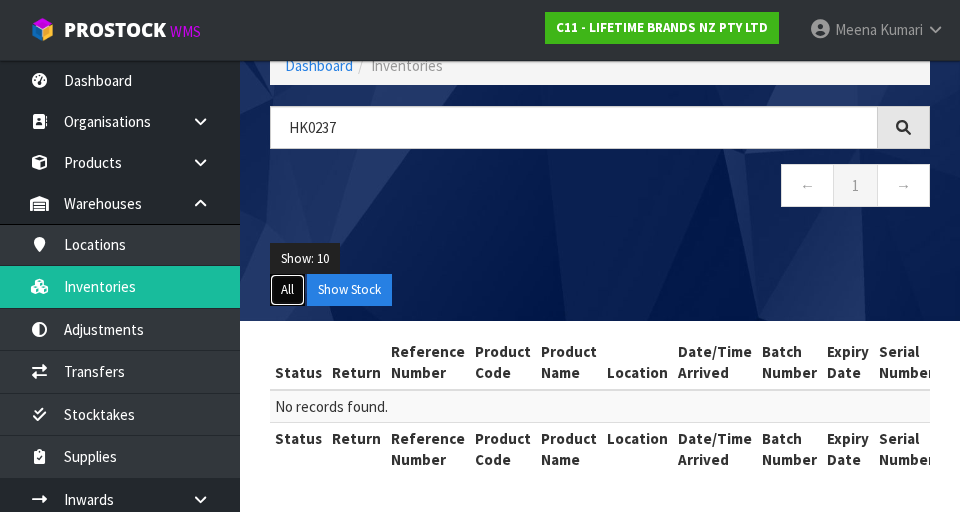 click on "All" at bounding box center [287, 290] 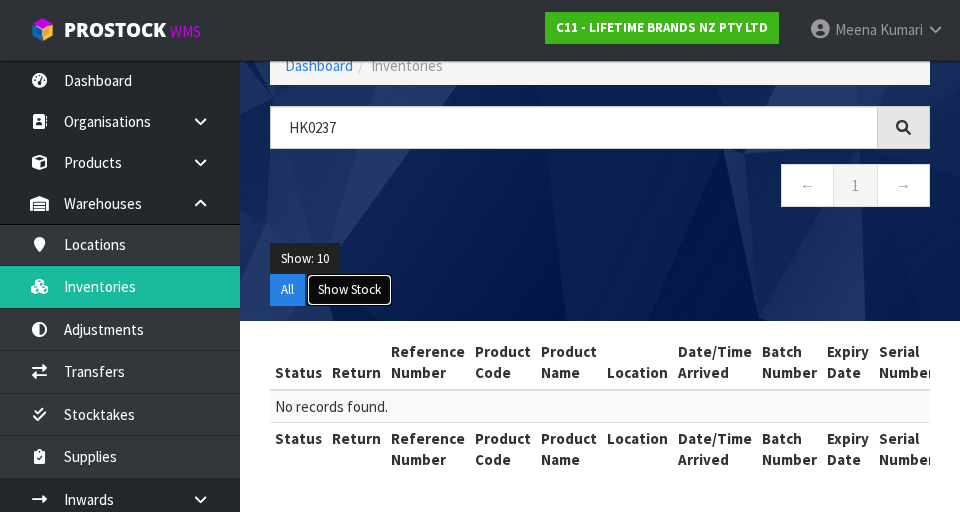 click on "Show Stock" at bounding box center [349, 290] 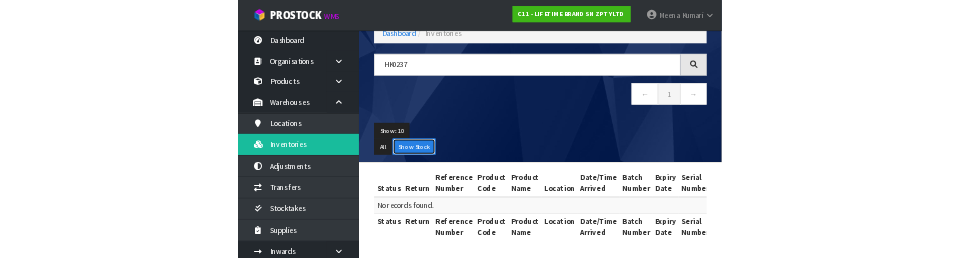 scroll, scrollTop: 0, scrollLeft: 0, axis: both 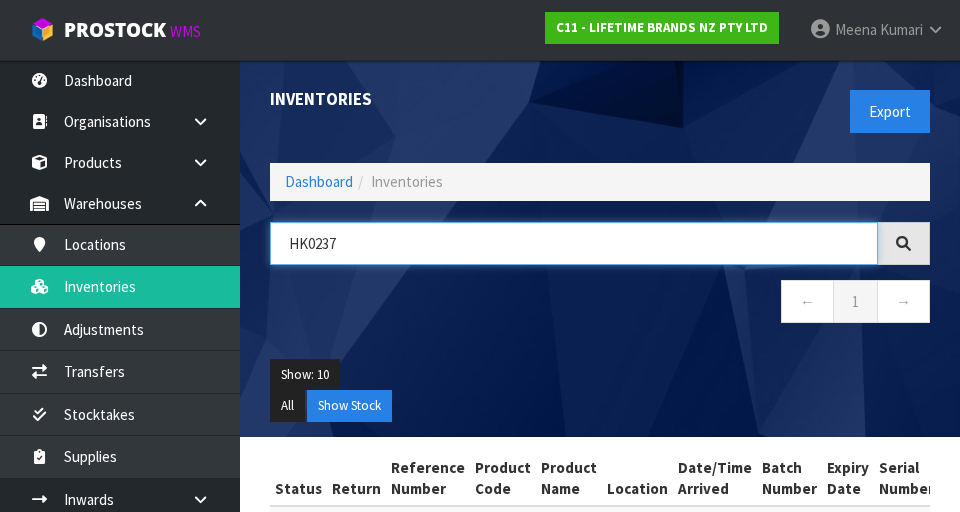 click on "HK0237" at bounding box center (574, 243) 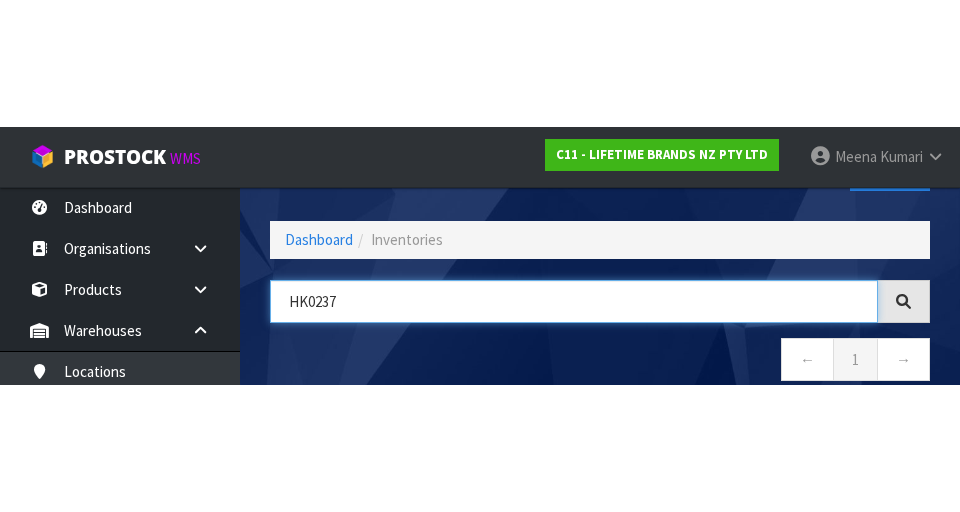 scroll, scrollTop: 114, scrollLeft: 0, axis: vertical 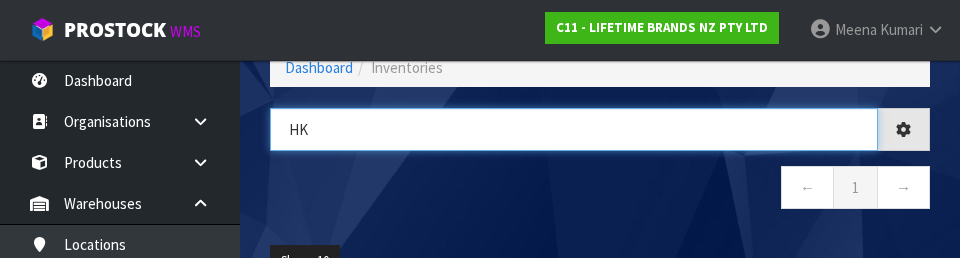 type on "H" 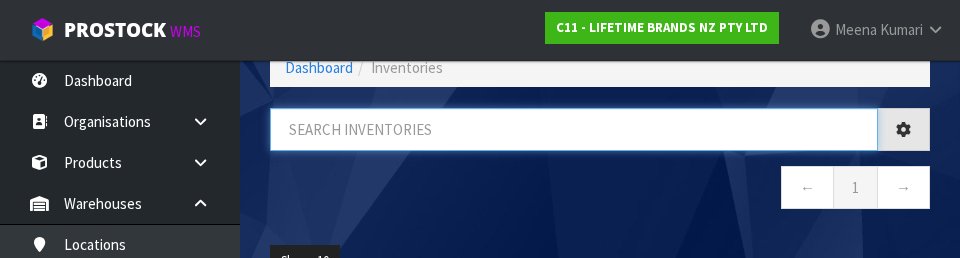 type 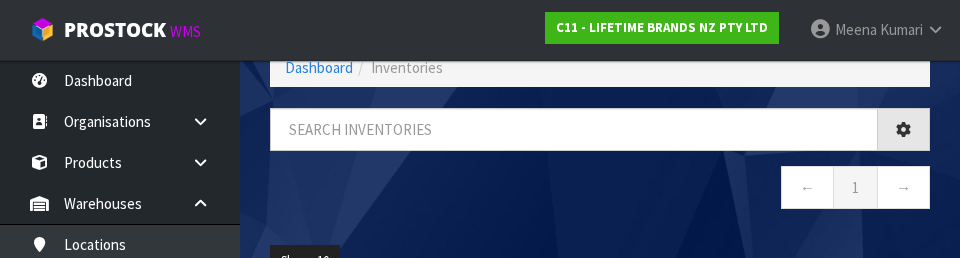 click on "←
1
→" at bounding box center [600, 190] 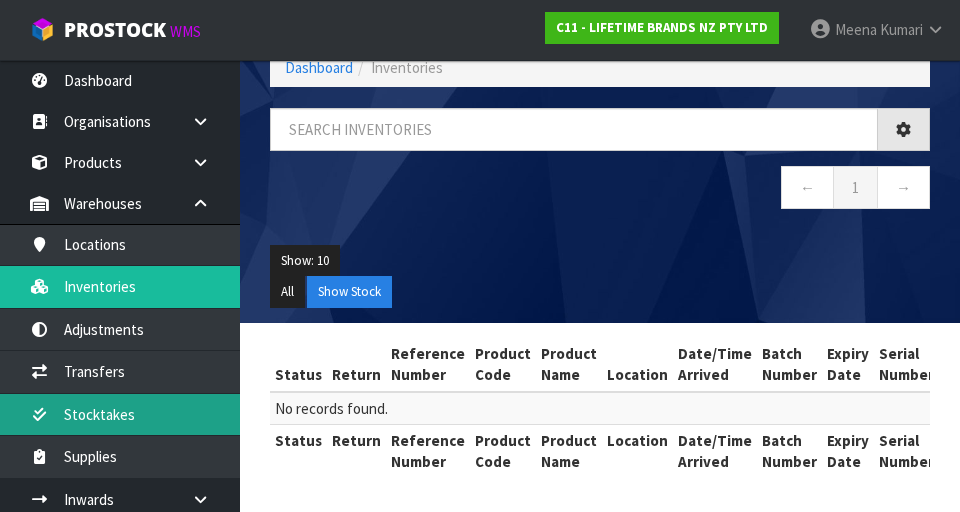 click on "Stocktakes" at bounding box center (120, 414) 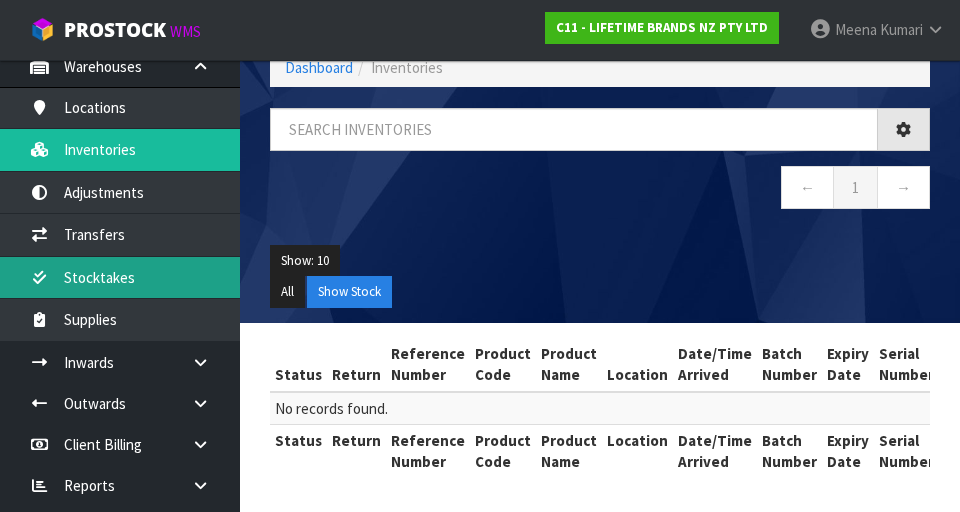 scroll, scrollTop: 170, scrollLeft: 0, axis: vertical 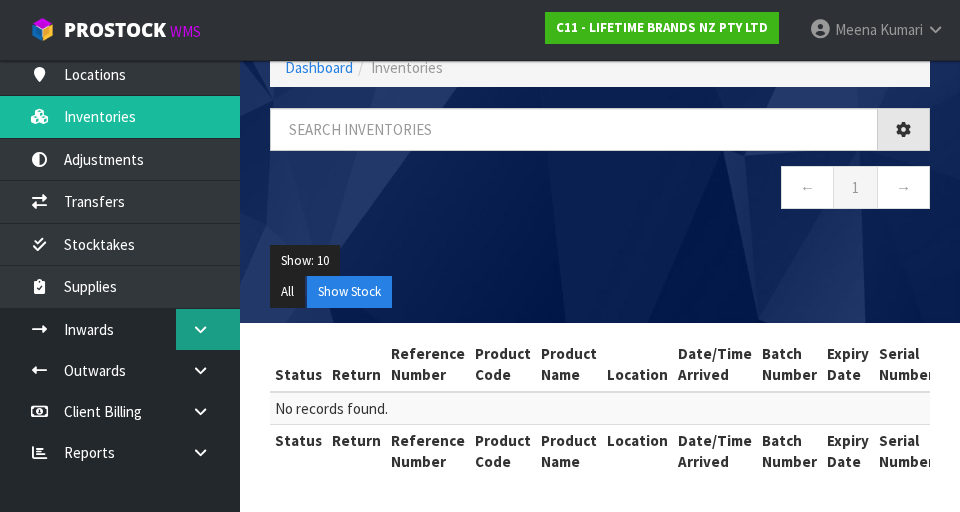 click at bounding box center (208, 329) 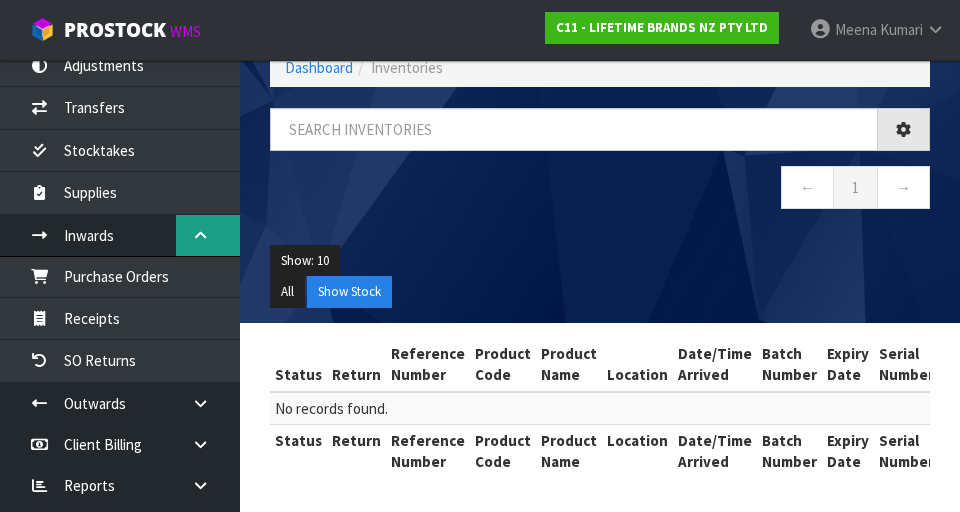 scroll, scrollTop: 288, scrollLeft: 0, axis: vertical 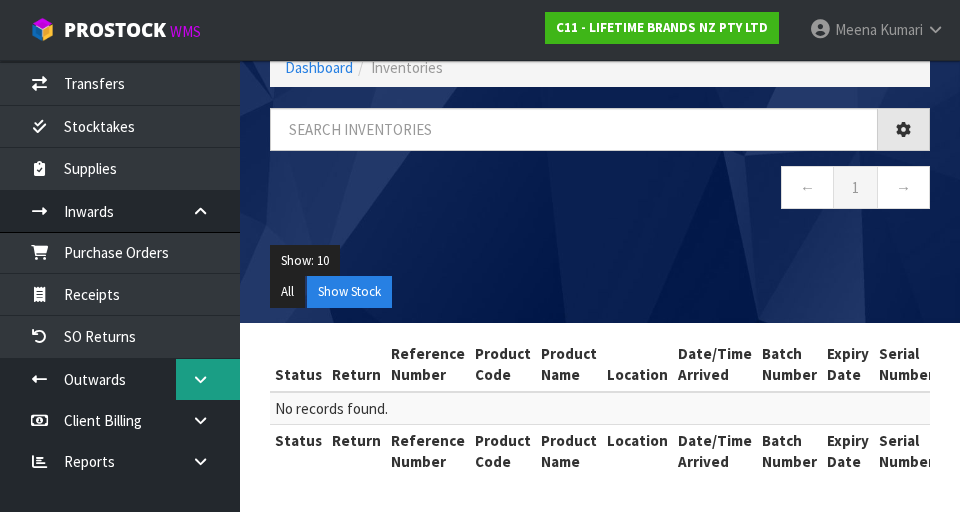 click at bounding box center (200, 379) 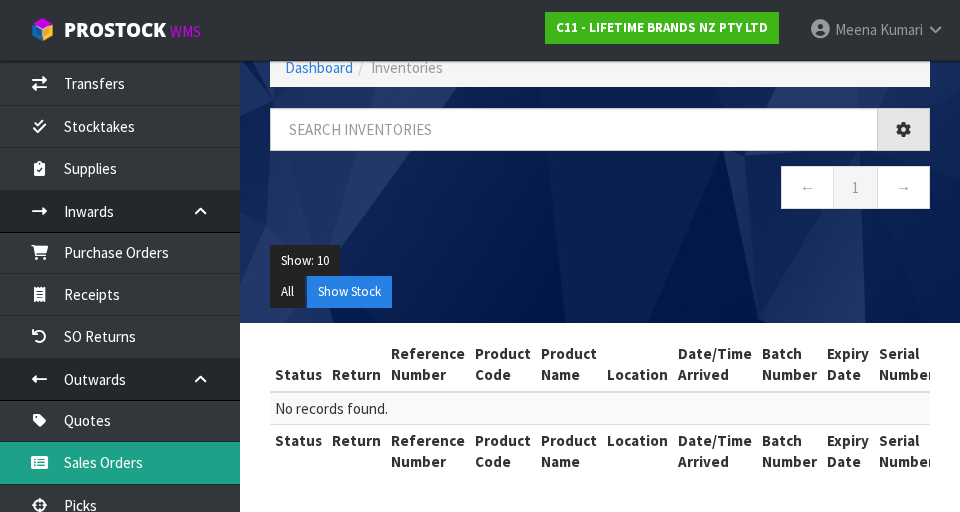 click on "Sales Orders" at bounding box center [120, 462] 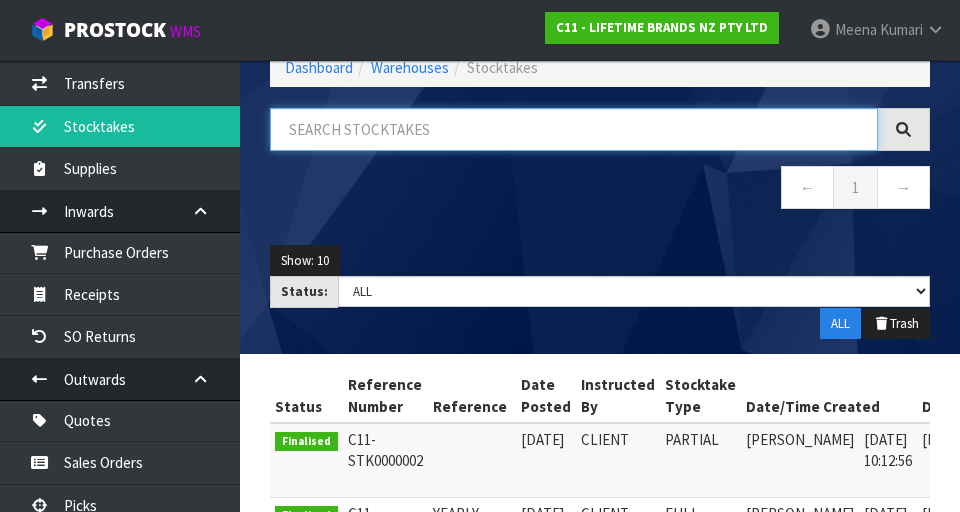 click at bounding box center [574, 129] 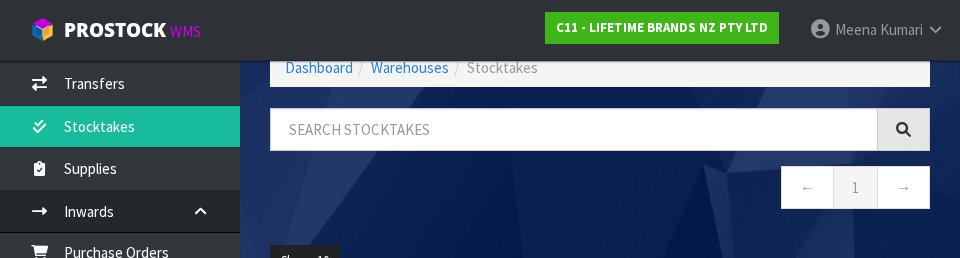 click on "←
1
→" at bounding box center [600, 190] 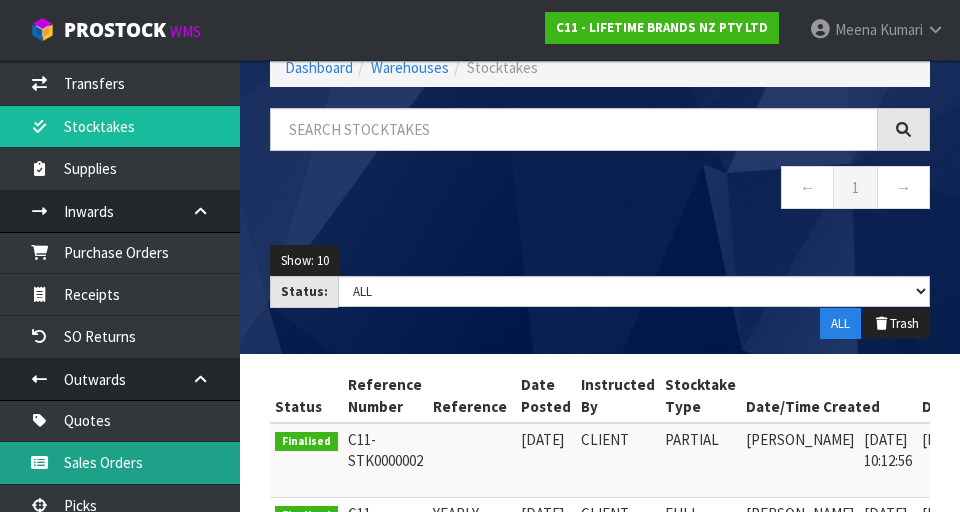 click on "Sales Orders" at bounding box center (120, 462) 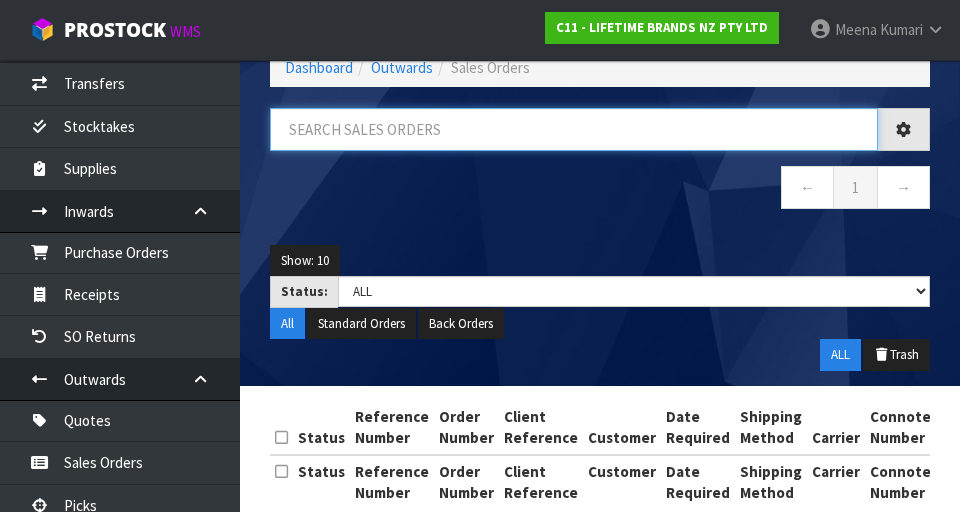 click at bounding box center (574, 129) 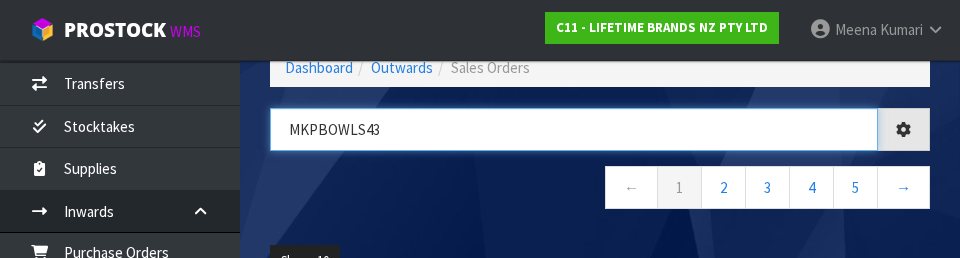 type on "MKPBOWLS43" 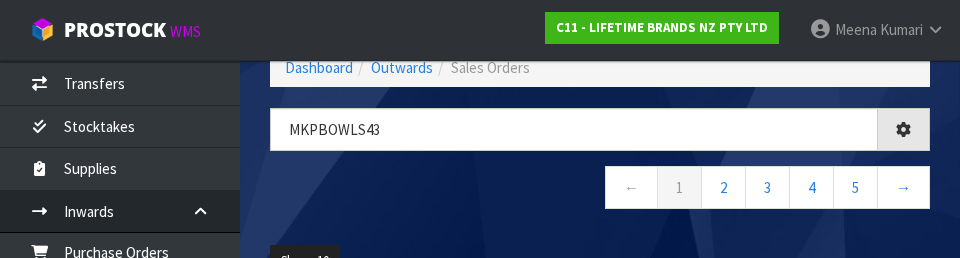 click on "←
1 2 3 4 5
→" at bounding box center [600, 190] 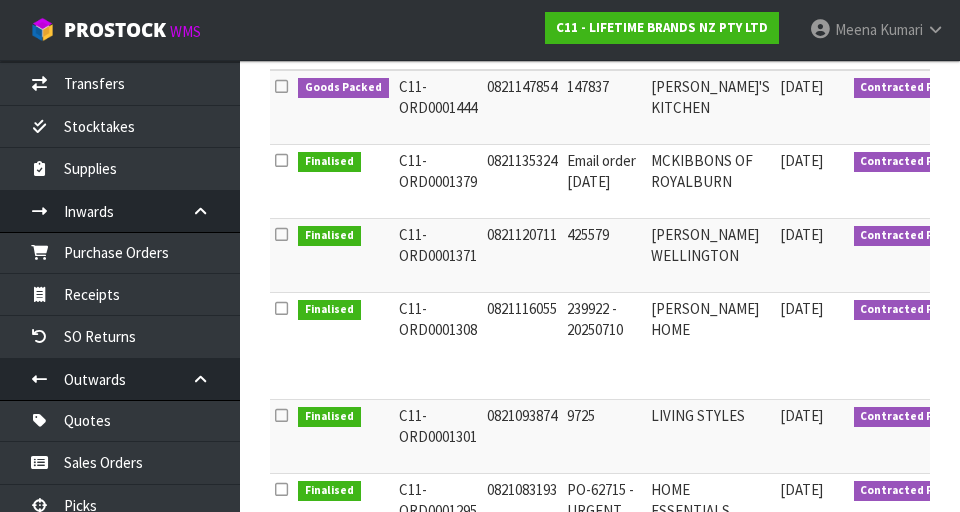 scroll, scrollTop: 0, scrollLeft: 0, axis: both 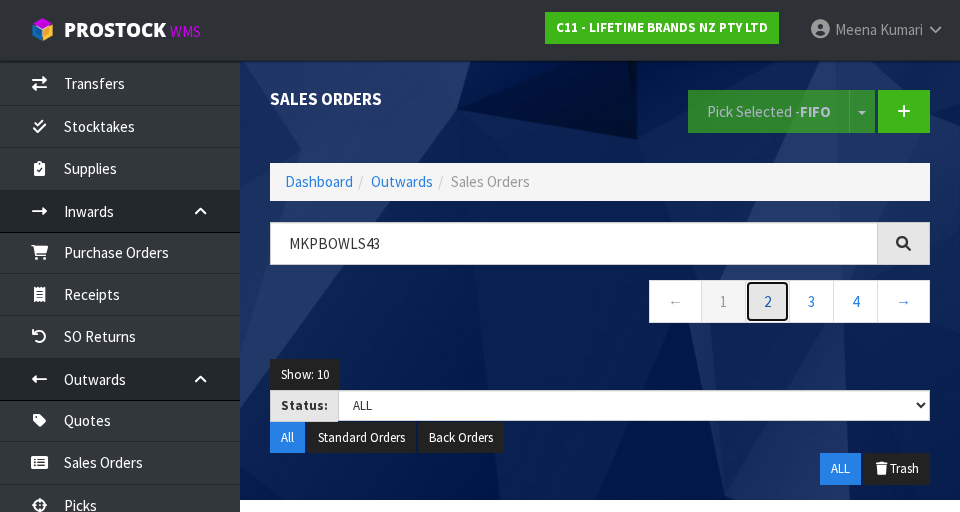 click on "2" at bounding box center (767, 301) 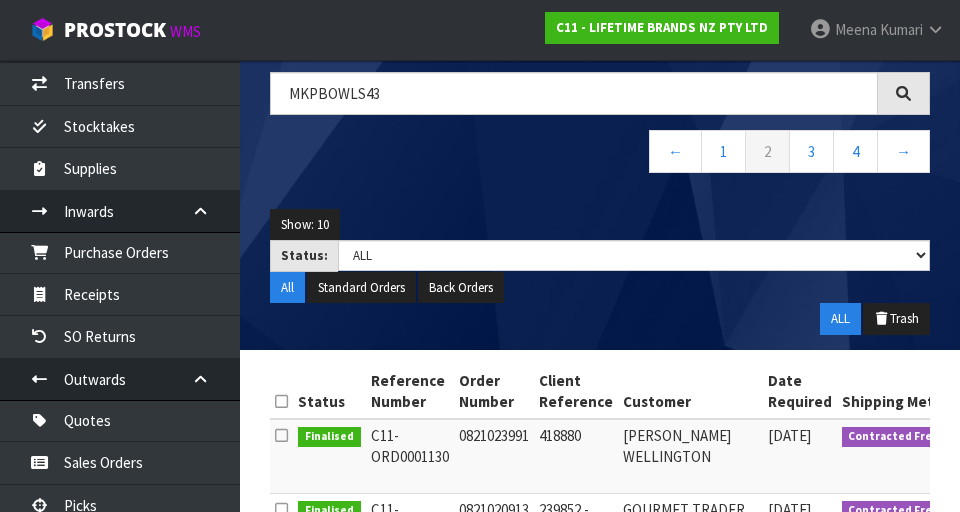 scroll, scrollTop: 154, scrollLeft: 0, axis: vertical 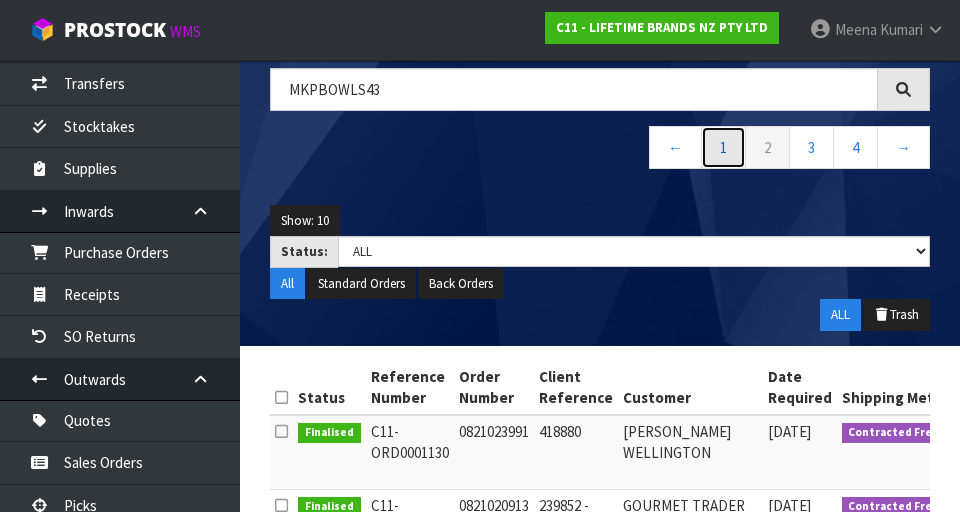 click on "1" at bounding box center (723, 147) 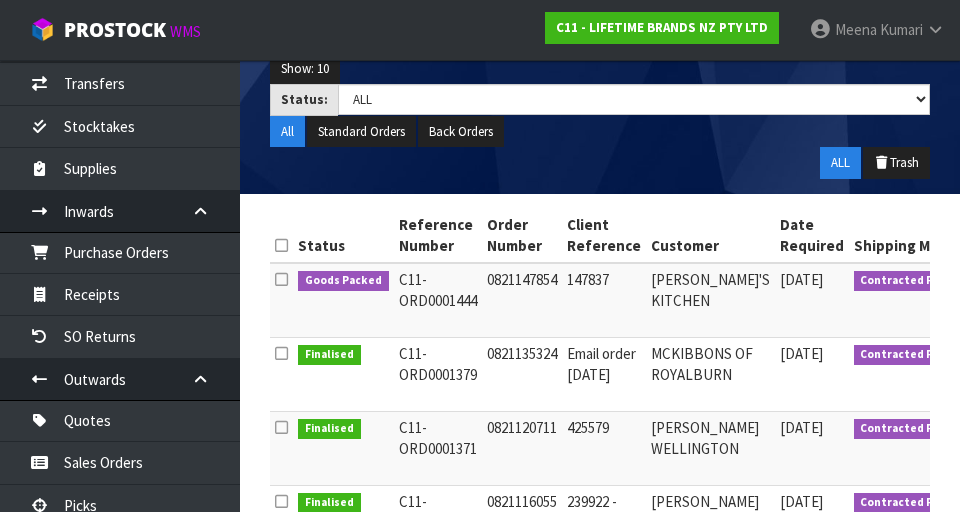 scroll, scrollTop: 308, scrollLeft: 0, axis: vertical 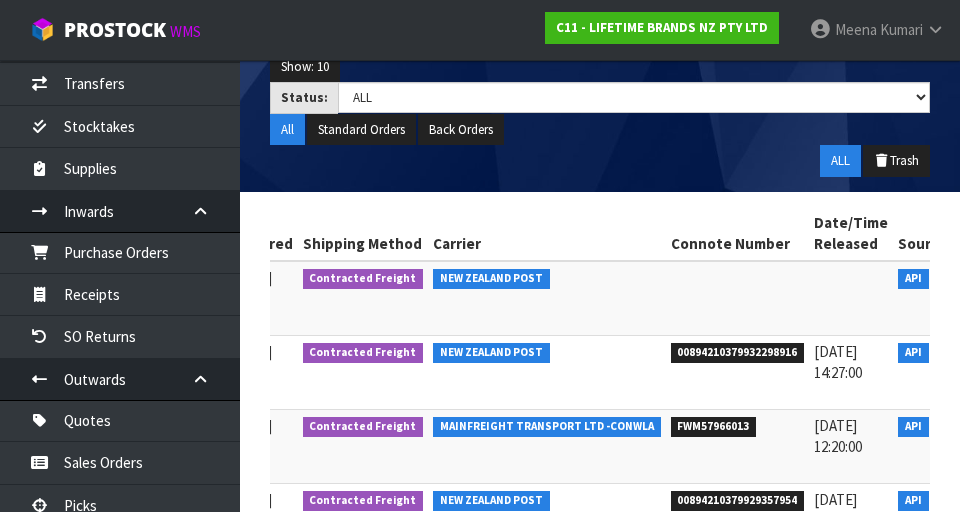 click at bounding box center (979, 282) 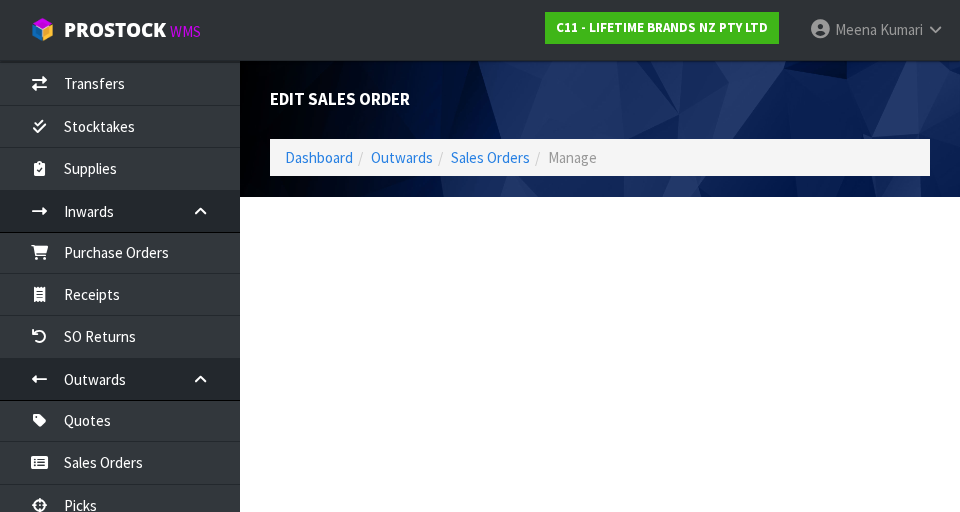 scroll, scrollTop: 0, scrollLeft: 0, axis: both 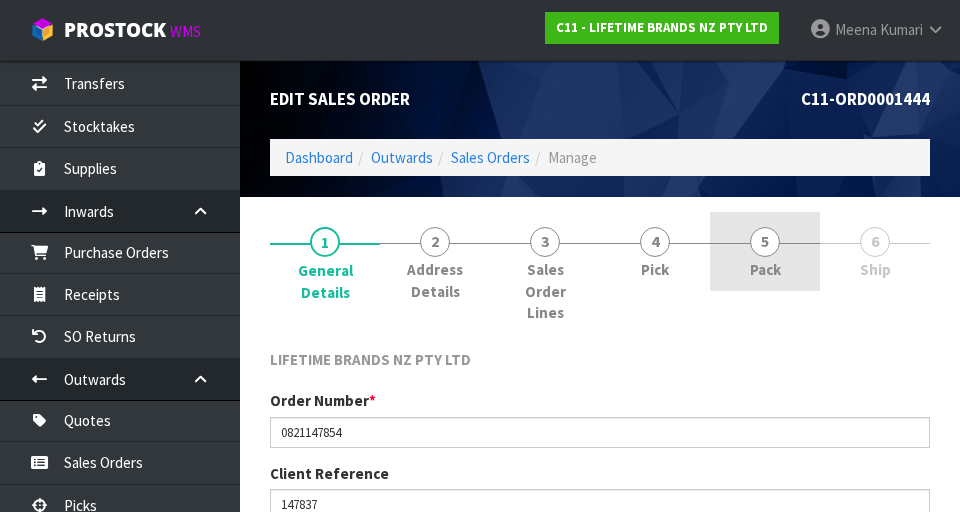 click on "5
Pack" at bounding box center [765, 251] 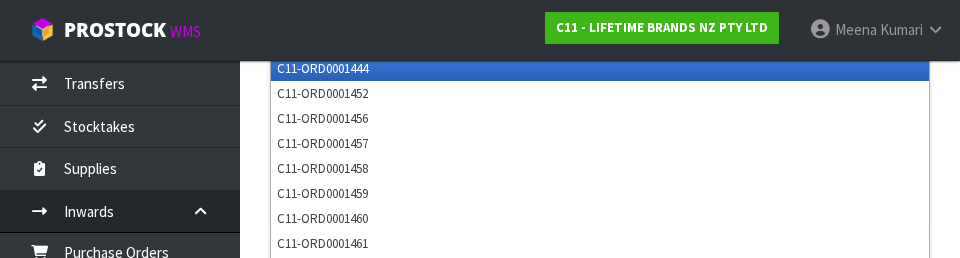 click on "1
General Details
2
Address Details
3
Sales Order Lines
4
Pick
5
Pack
6
Ship
Combine Orders
C11-ORD0001444 C11-ORD0001452 C11-ORD0001456 C11-ORD0001457 C11-ORD0001458 C11-ORD0001459 C11-ORD0001460 C11-ORD0001461 C11-ORD0001462 C11-ORD0001463 C11-ORD0001464 C11-ORD0001465 C11-ORD0001466 C11-ORD0001467 C11-ORD0001468 C11-ORD0001469 C11-ORD0001470 C11-ORD0001471 C11-ORD0001472 C11-ORD0001473 C11-ORD0001474 C11-ORD0001475 C11-ORD0001476 C11-ORD0001477 C11-ORD0001478 C11-ORD0001479 C11-ORD0001480 C11-ORD0001481 C11-ORD0001482 C11-ORD0001483 C11-ORD0001484 C11-ORD0001485 C11-ORD0001486 C11-ORD0001487 C11-ORD0001488 C11-ORD0001489 C11-ORD0001490" at bounding box center [600, 445] 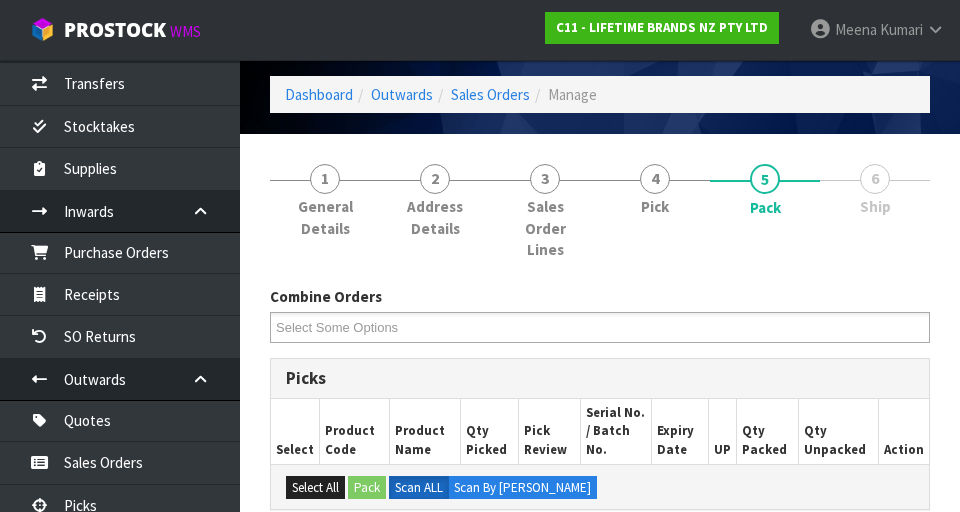 scroll, scrollTop: 57, scrollLeft: 0, axis: vertical 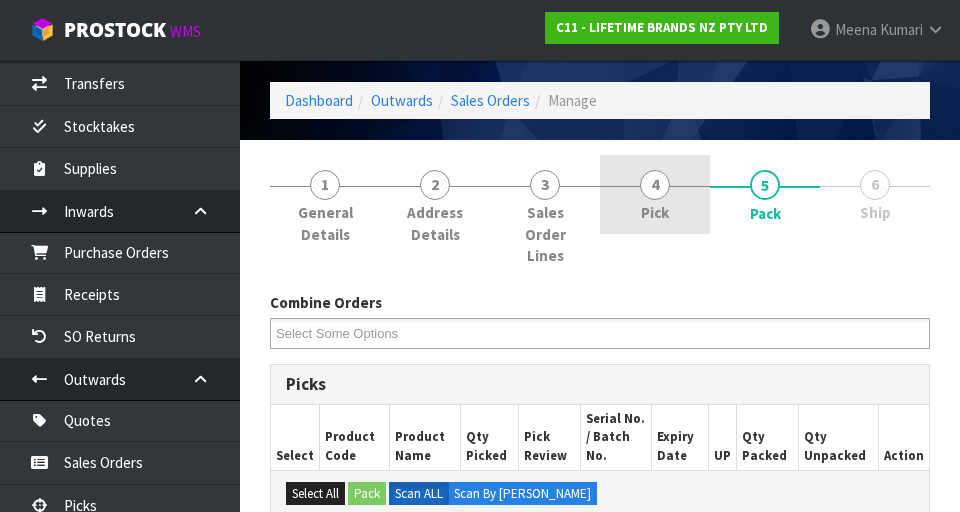 click on "Pick" at bounding box center [655, 212] 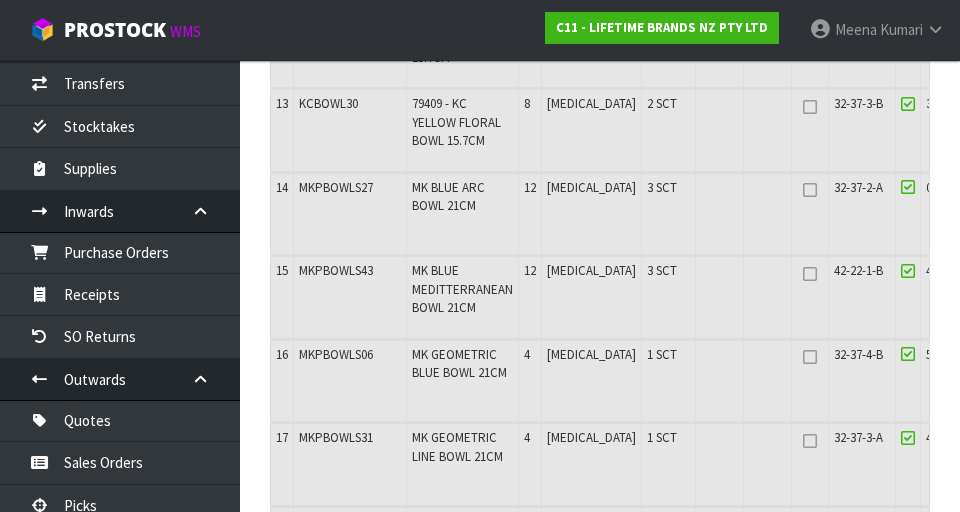 scroll, scrollTop: 1599, scrollLeft: 0, axis: vertical 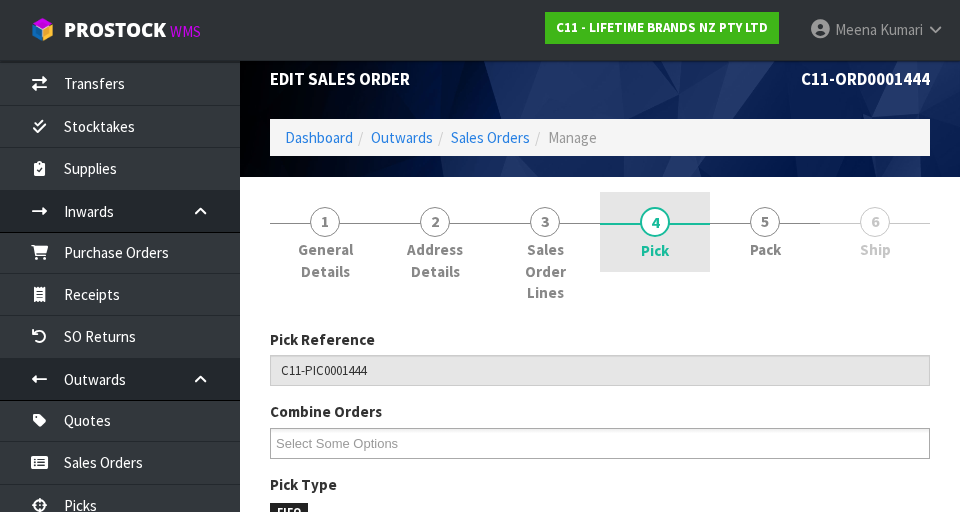 type 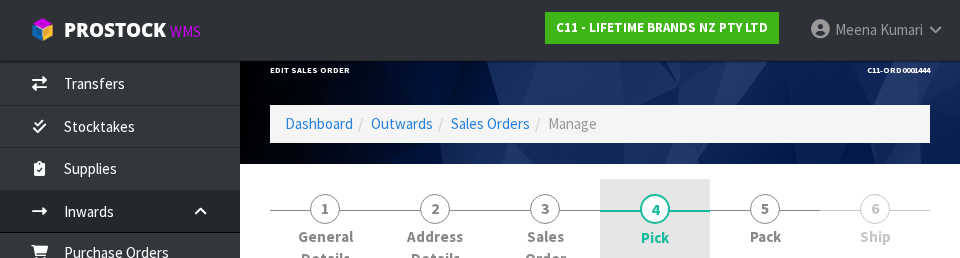 scroll, scrollTop: 303, scrollLeft: 0, axis: vertical 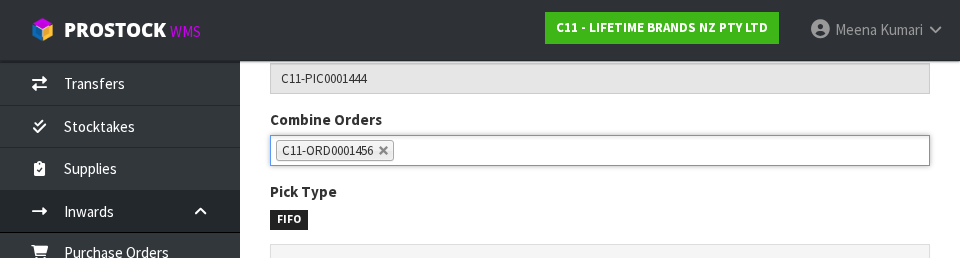 click on "1
General Details
2
Address Details
3
Sales Order Lines
4
Pick
5
Pack
6
Ship
Pick Reference
C11-PIC0001444
Combine Orders
C11-ORD0001444 C11-ORD0001452 C11-ORD0001456 C11-ORD0001457 C11-ORD0001458 C11-ORD0001459 C11-ORD0001460 C11-ORD0001461 C11-ORD0001462 C11-ORD0001463 C11-ORD0001464 C11-ORD0001465 C11-ORD0001466 C11-ORD0001467 C11-ORD0001468 C11-ORD0001469 C11-ORD0001470 C11-ORD0001471 C11-ORD0001472 C11-ORD0001473 C11-ORD0001474 C11-ORD0001475 C11-ORD0001476 C11-ORD0001477 C11-ORD0001478 C11-ORD0001479 C11-ORD0001480 C11-ORD0001481 C11-ORD0001482 C11-ORD0001483 C11-ORD0001484 C11-ORD0001485 C11-ORD0001486 C11-ORD0001487" at bounding box center [600, 2019] 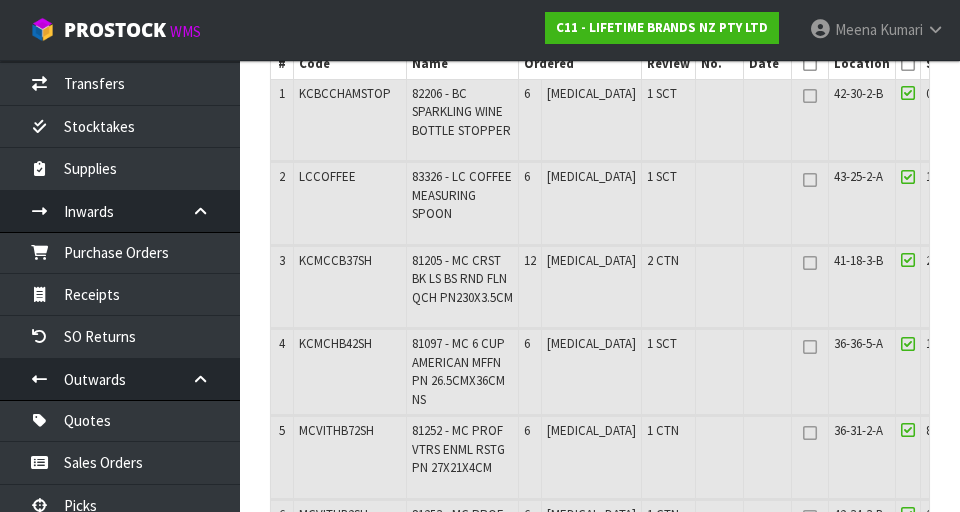 scroll, scrollTop: 600, scrollLeft: 0, axis: vertical 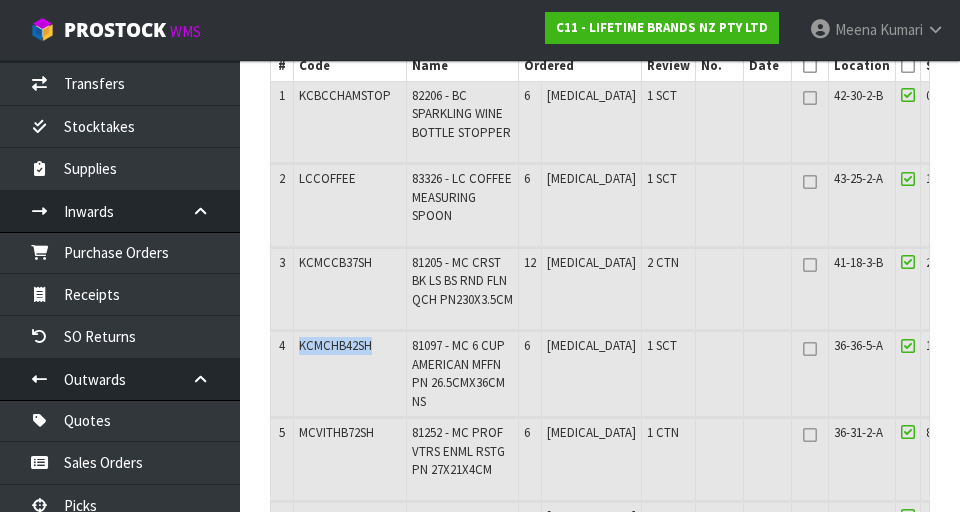 click at bounding box center (768, 373) 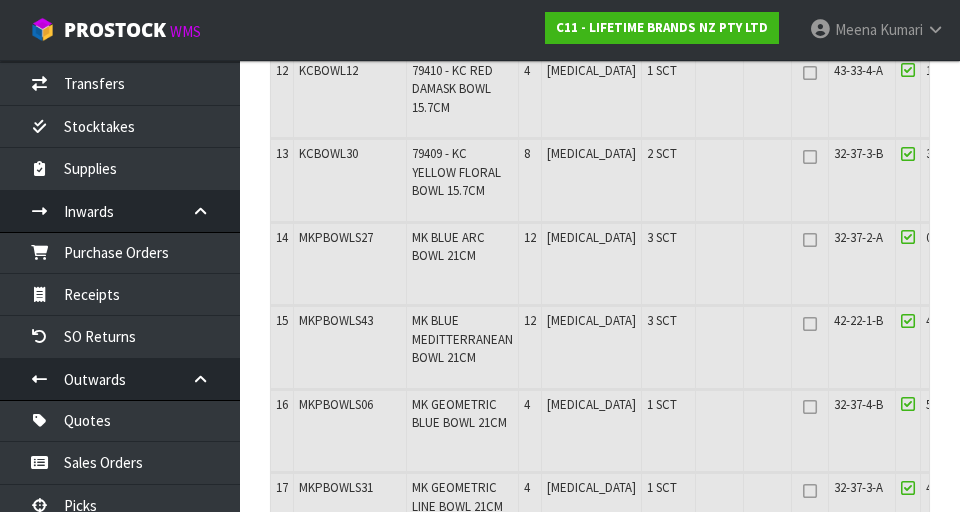 scroll, scrollTop: 1546, scrollLeft: 0, axis: vertical 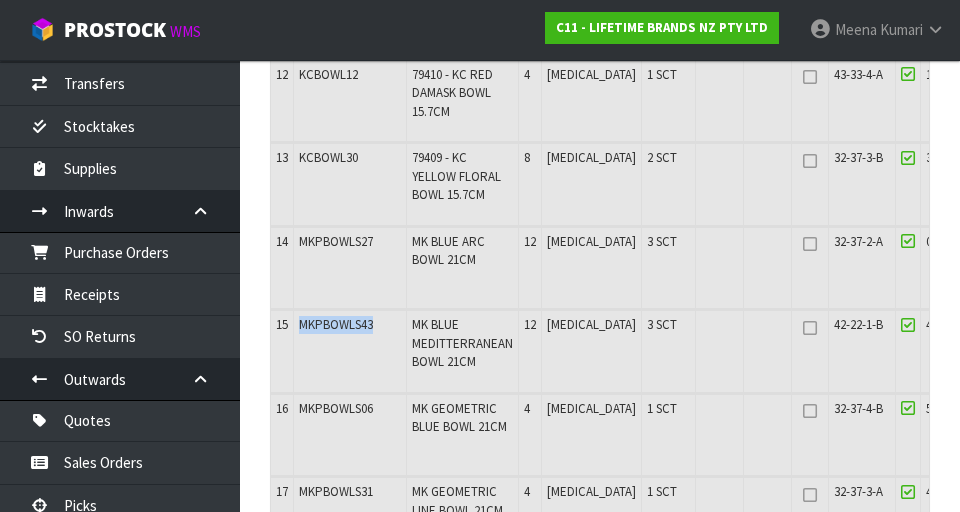 copy on "MKPBOWLS43" 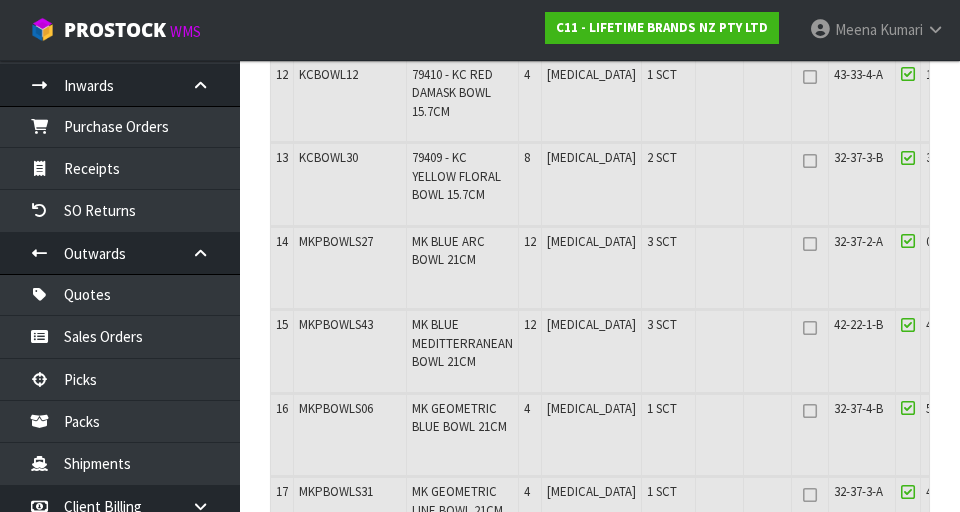 scroll, scrollTop: 415, scrollLeft: 0, axis: vertical 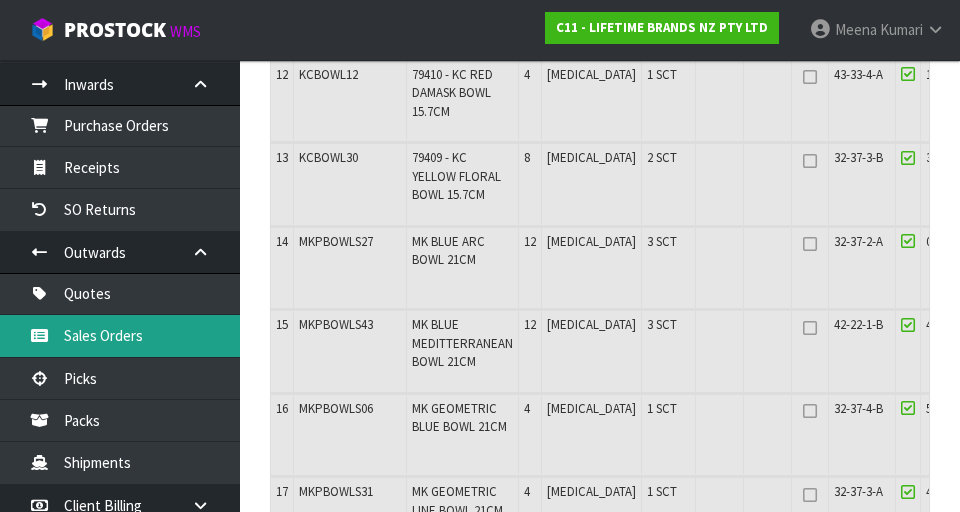 click on "Sales Orders" at bounding box center [120, 335] 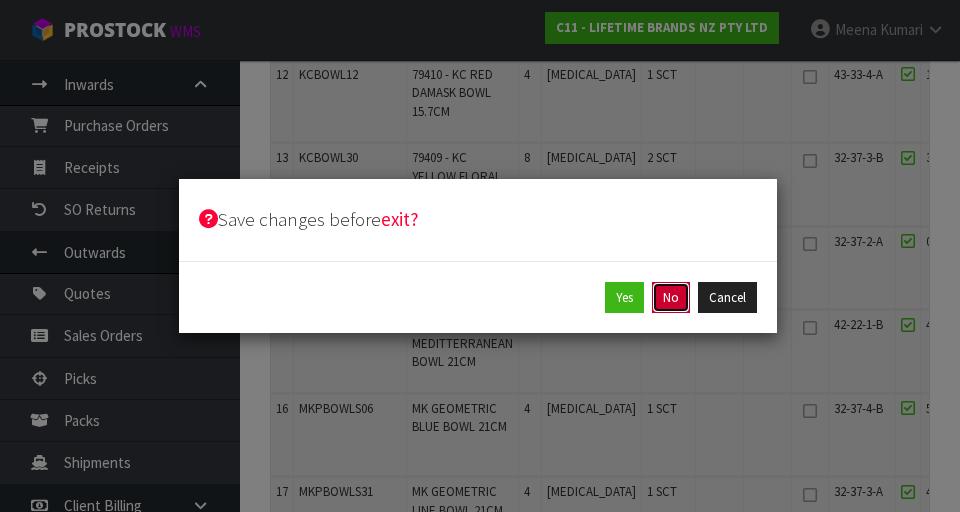 click on "No" at bounding box center (671, 298) 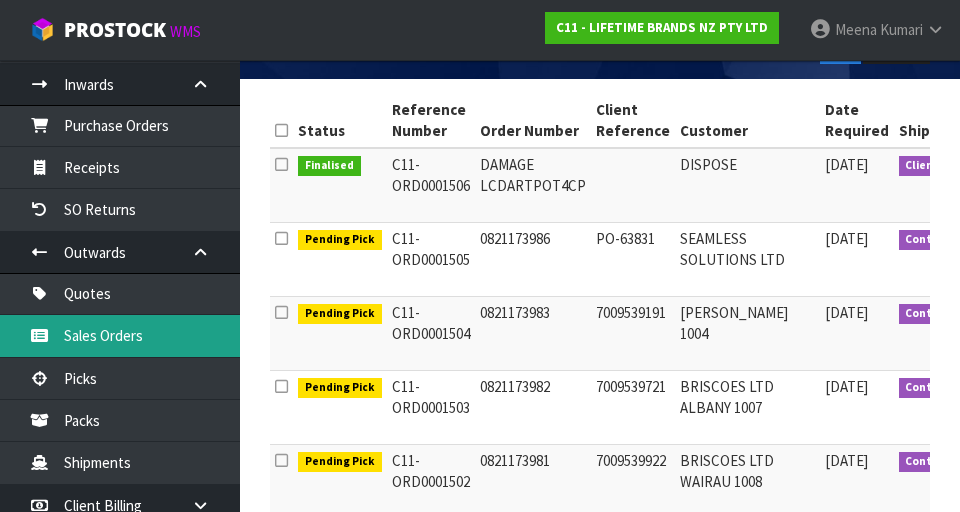 scroll, scrollTop: 0, scrollLeft: 0, axis: both 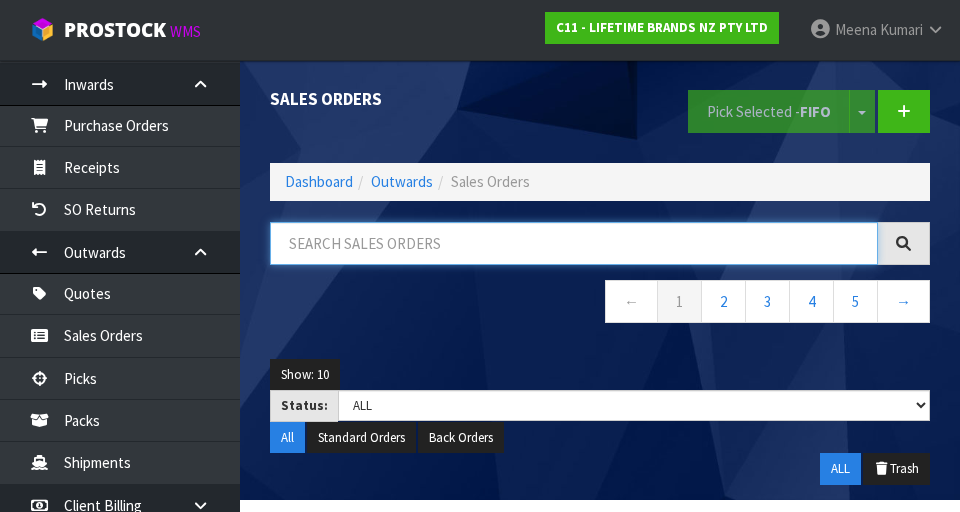 paste on "MKPBOWLS43" 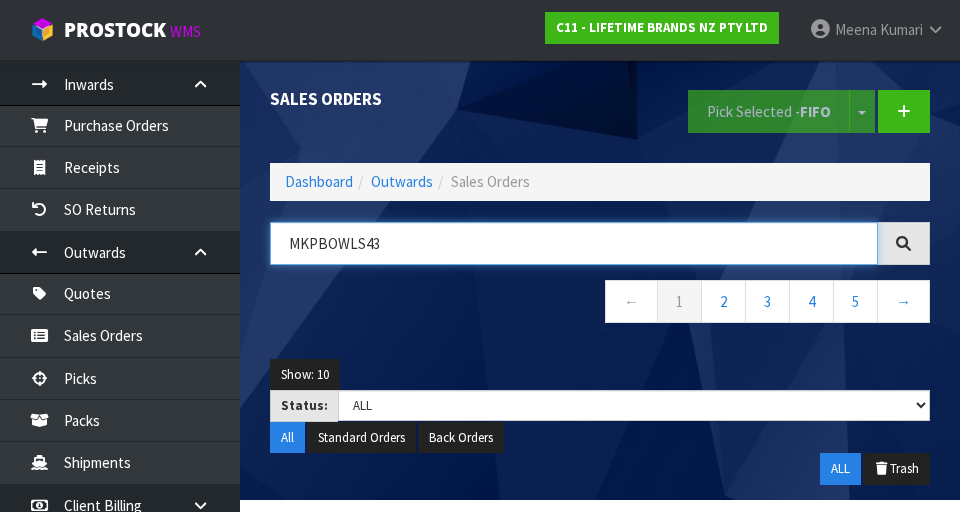 type on "MKPBOWLS43" 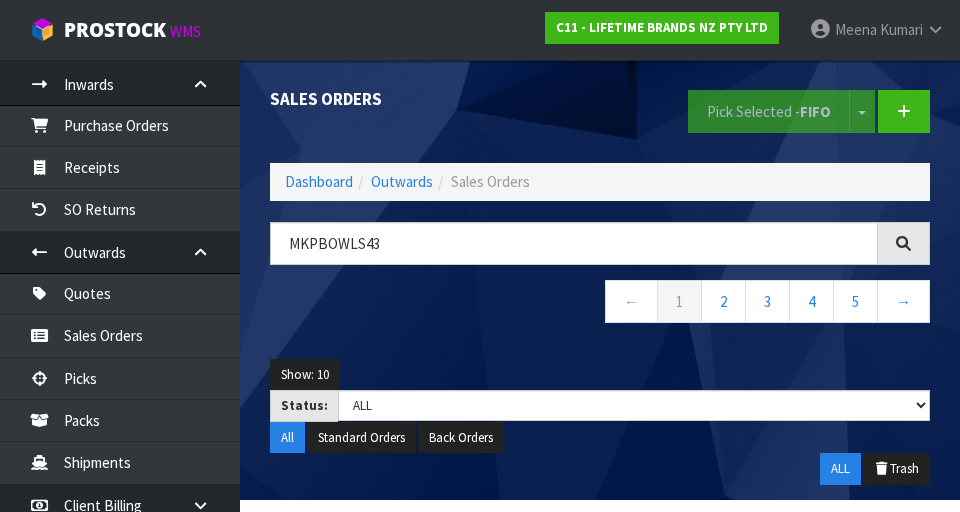 click on "←
1 2 3 4 5
→" at bounding box center (600, 304) 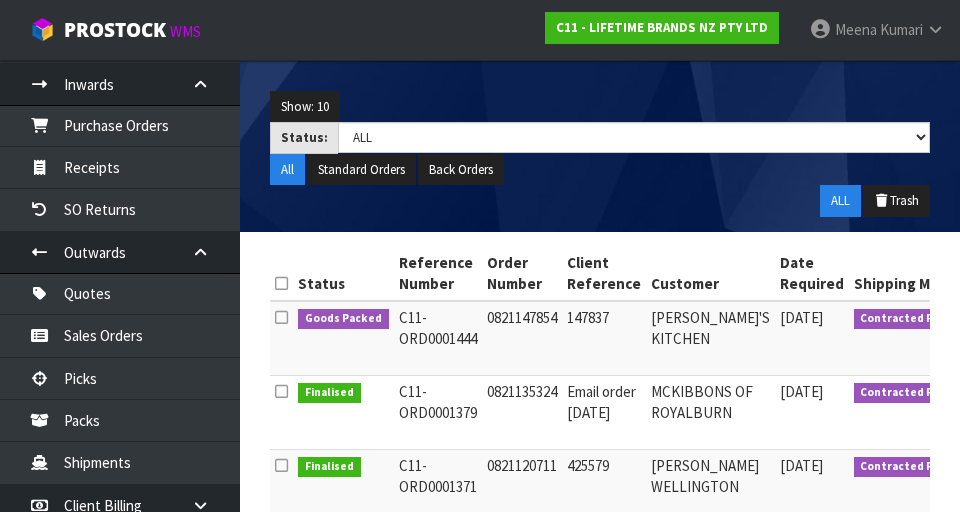 scroll, scrollTop: 277, scrollLeft: 0, axis: vertical 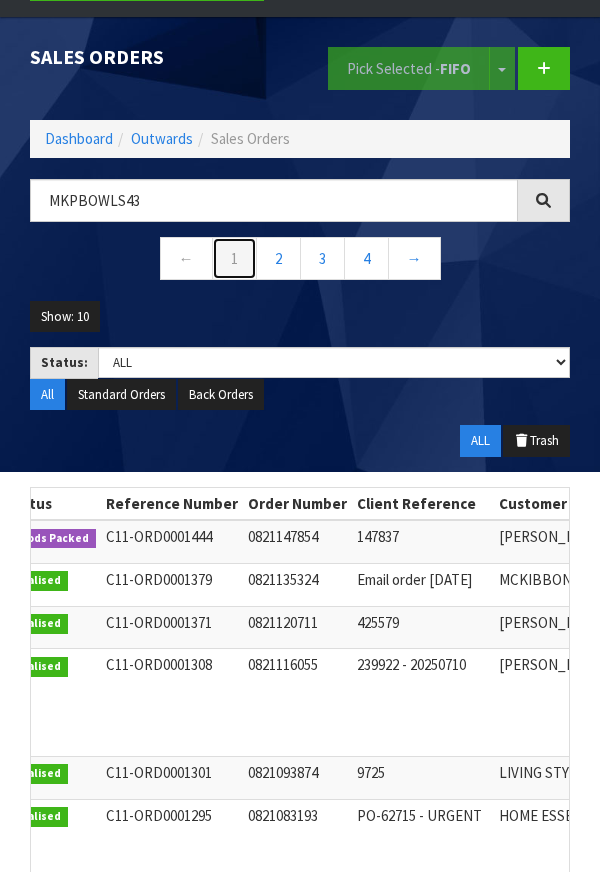 click on "1" at bounding box center [234, 258] 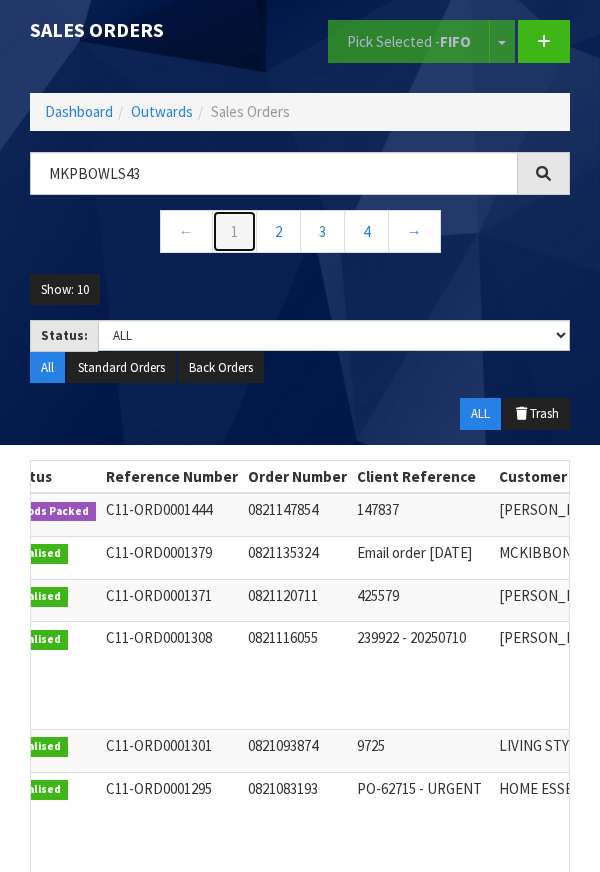 scroll, scrollTop: 120, scrollLeft: 0, axis: vertical 